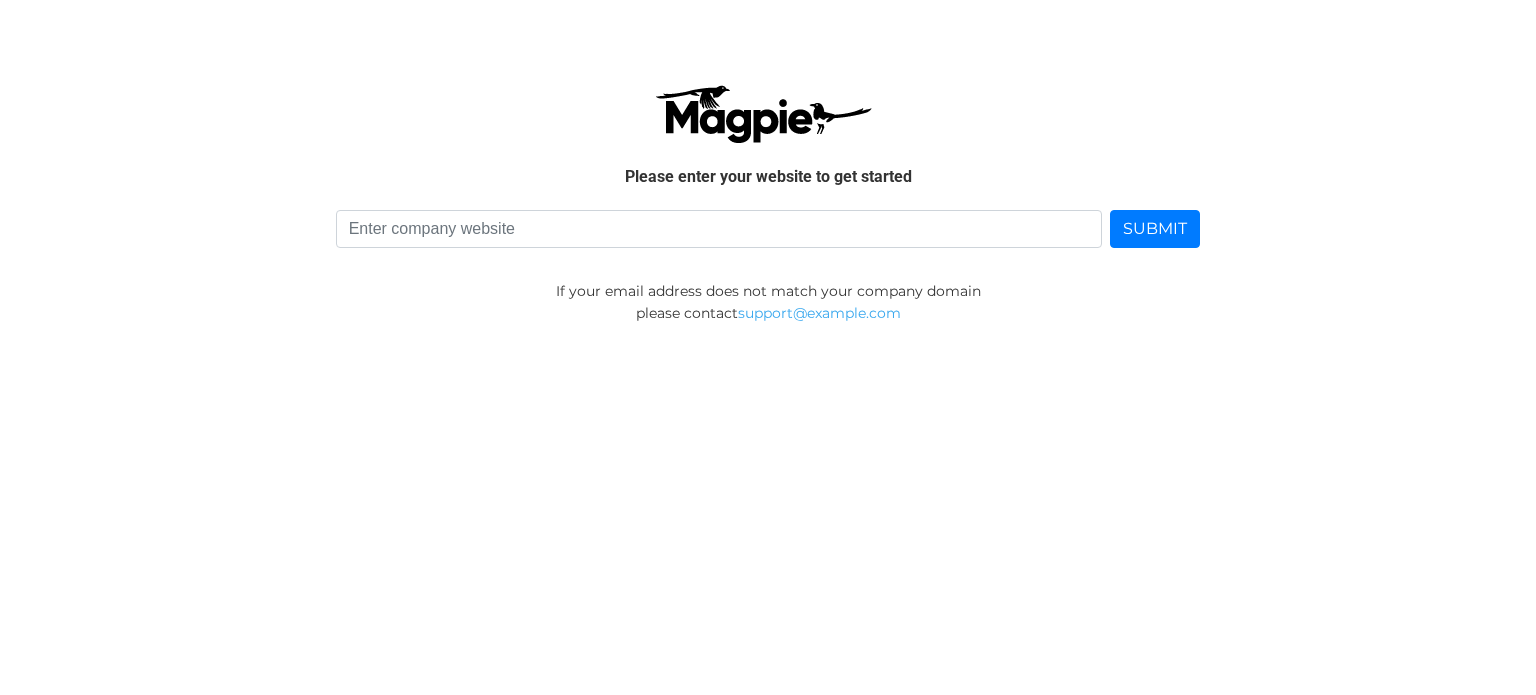 scroll, scrollTop: 0, scrollLeft: 0, axis: both 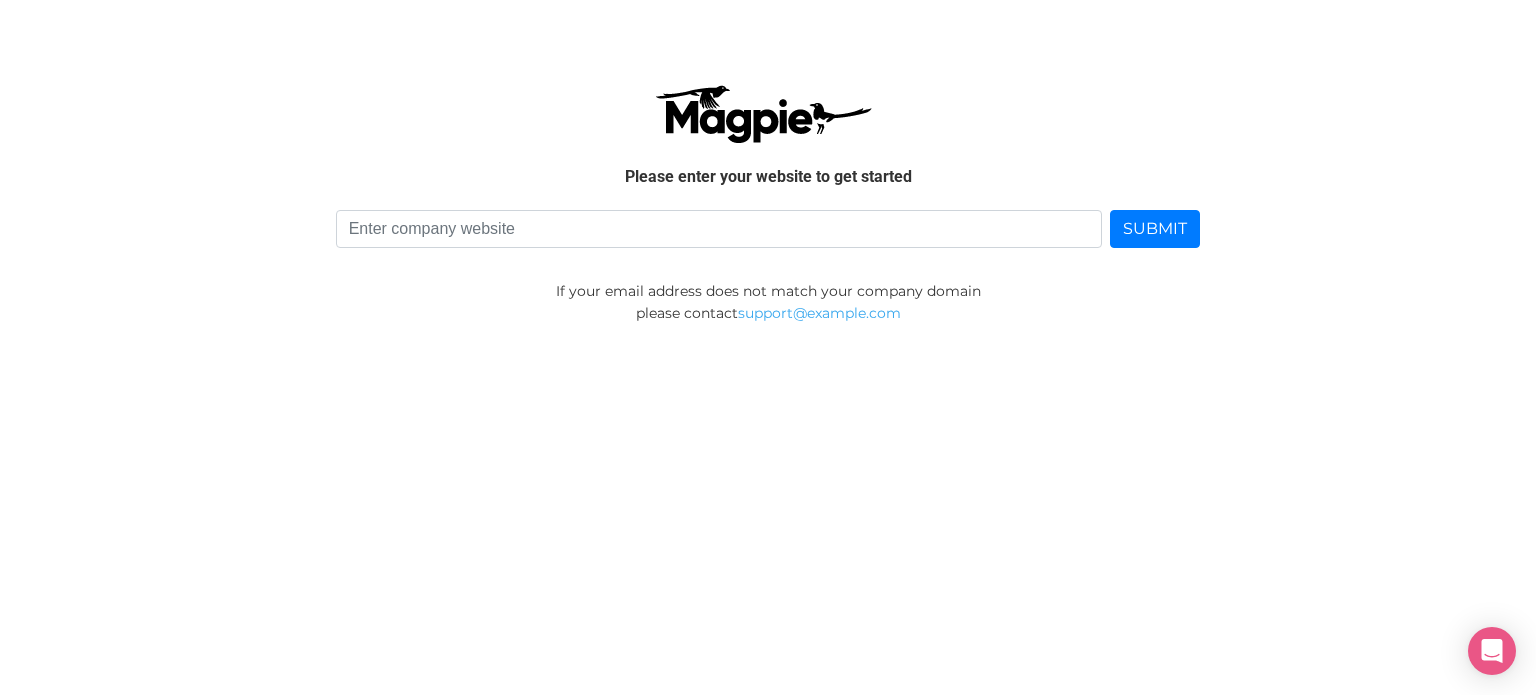 click at bounding box center (719, 229) 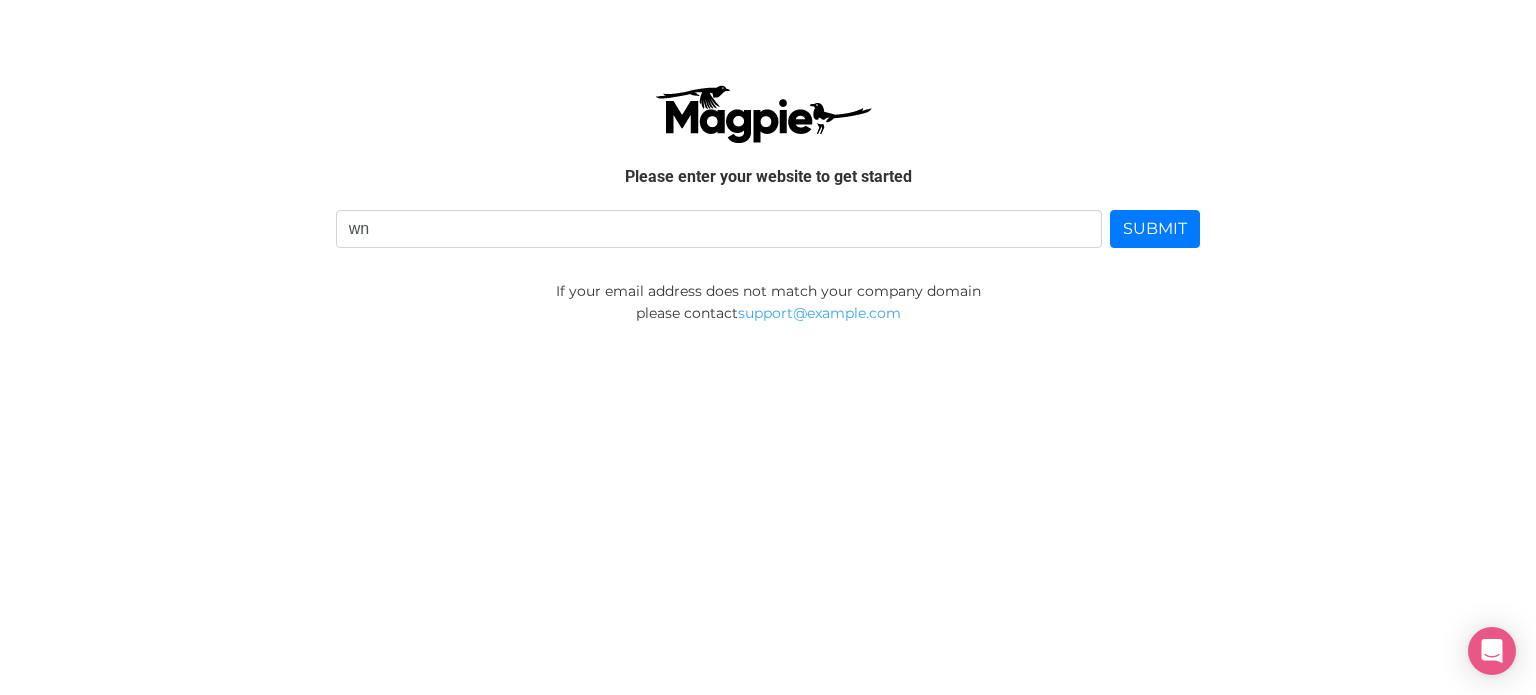 type on "w" 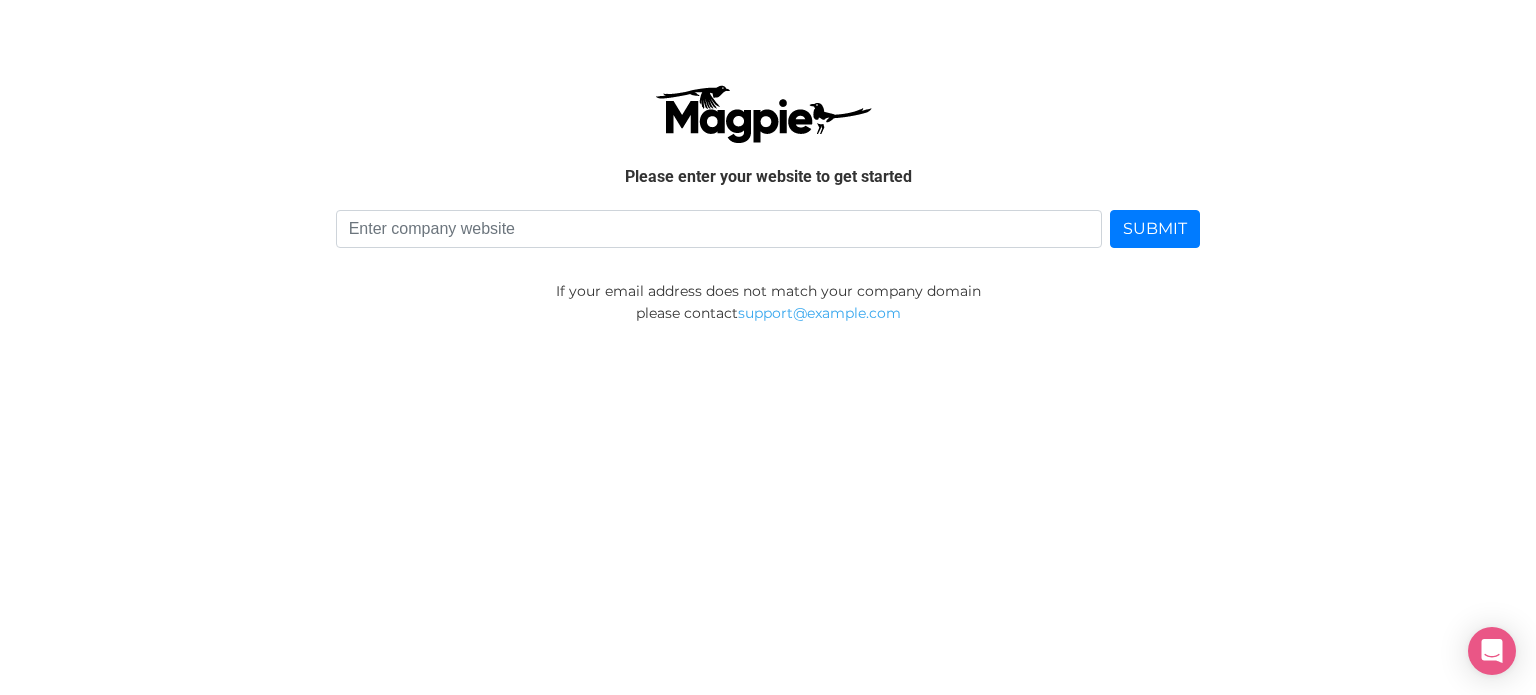 type on "w" 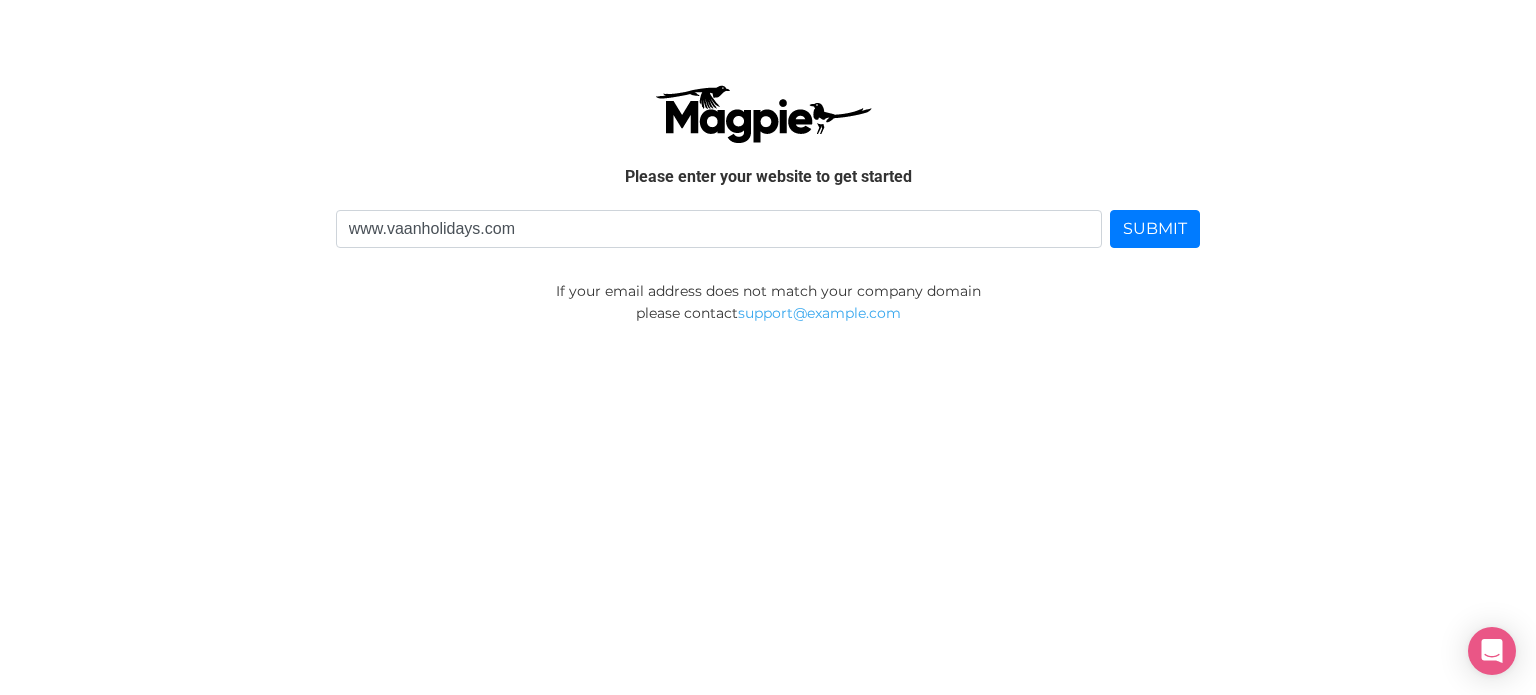 type on "www.vaanholidays.com" 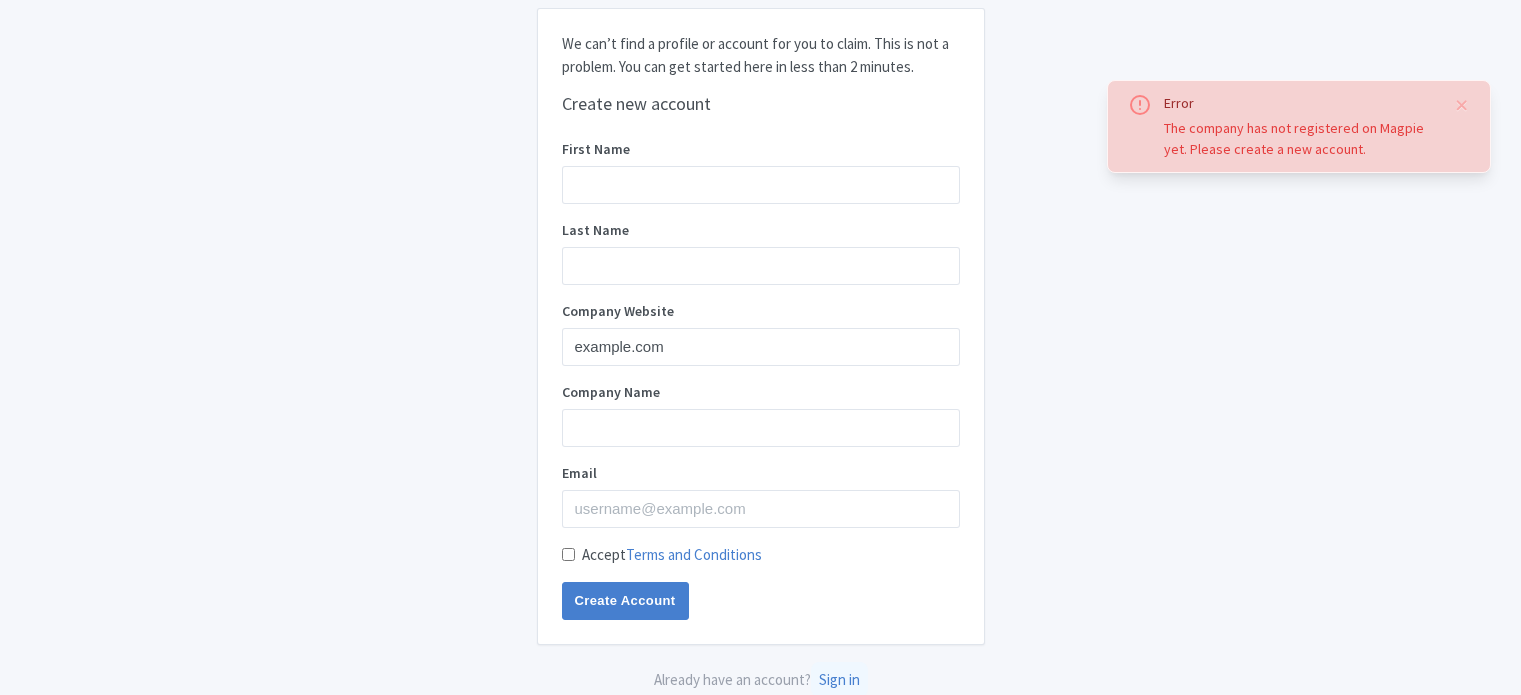 scroll, scrollTop: 0, scrollLeft: 0, axis: both 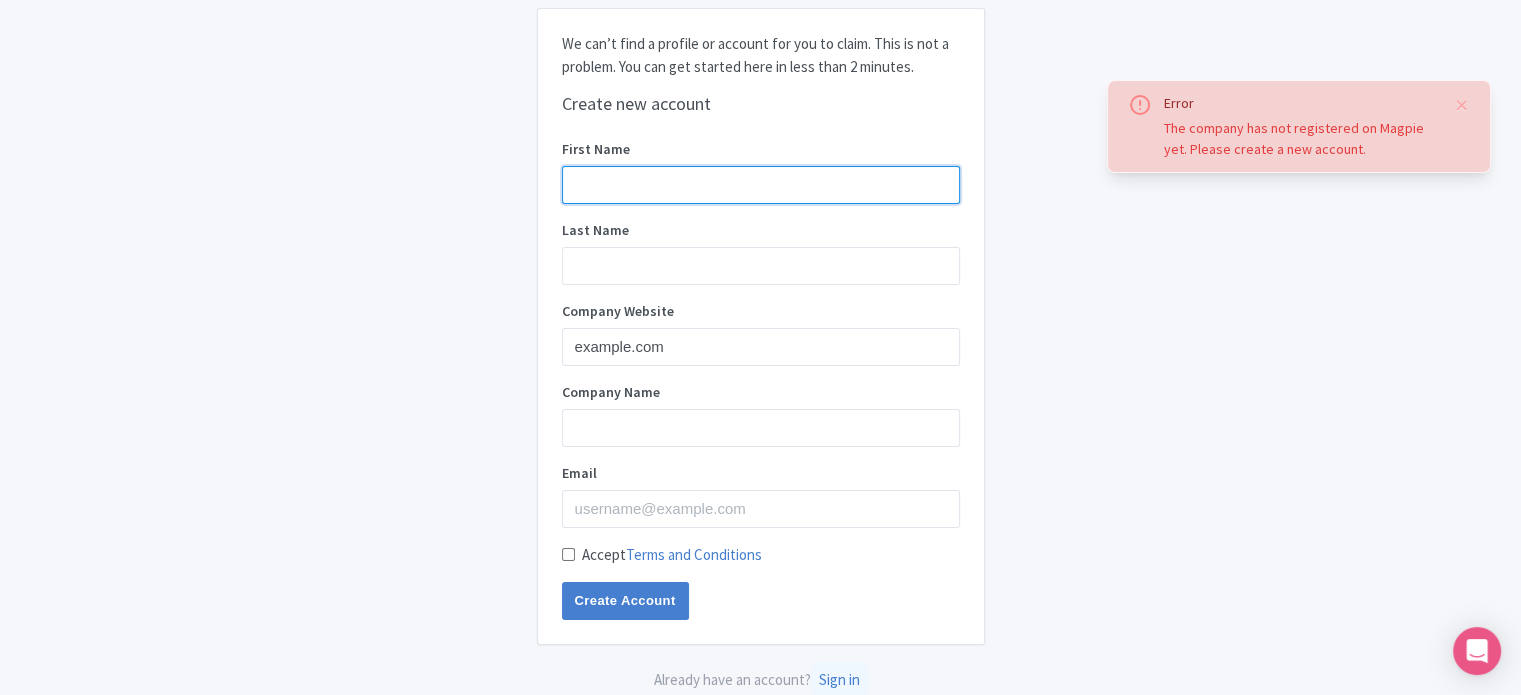 click on "First Name" at bounding box center (761, 185) 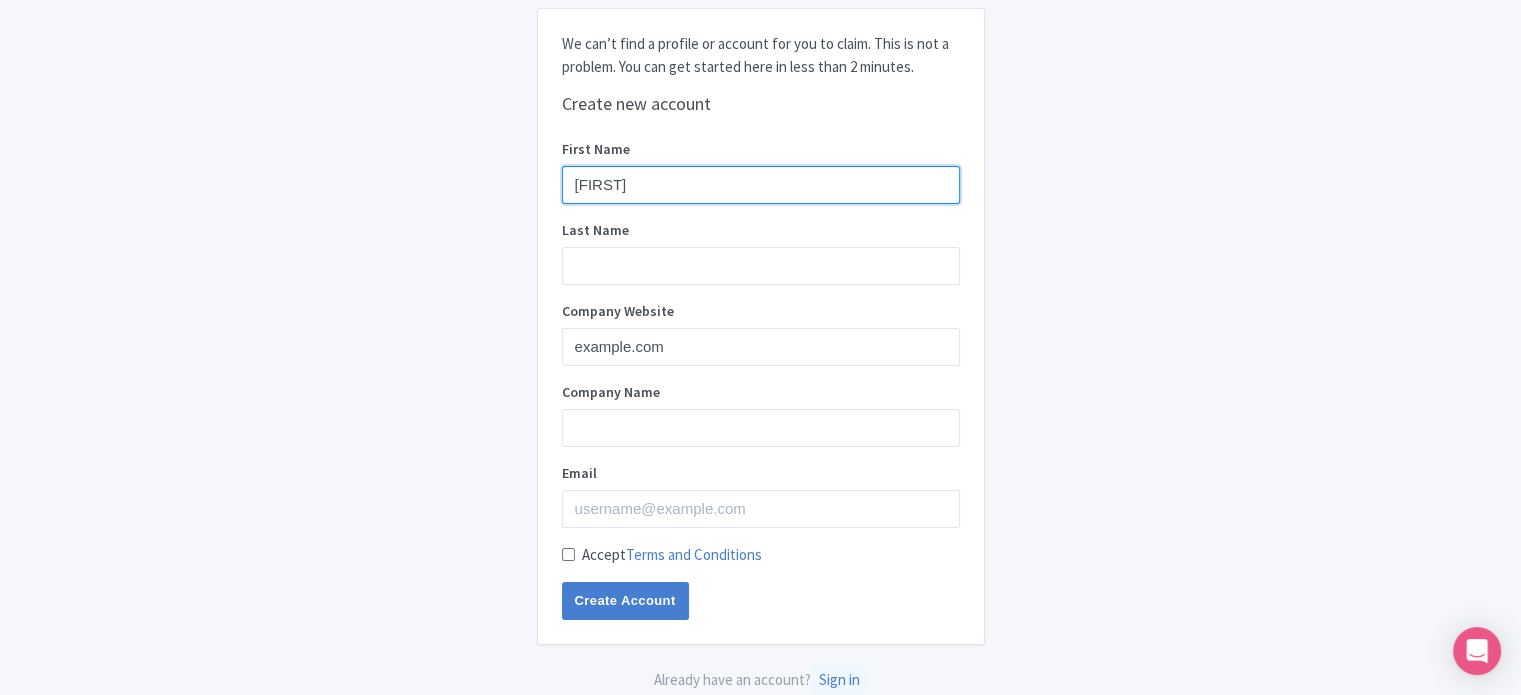 type on "Vikkas" 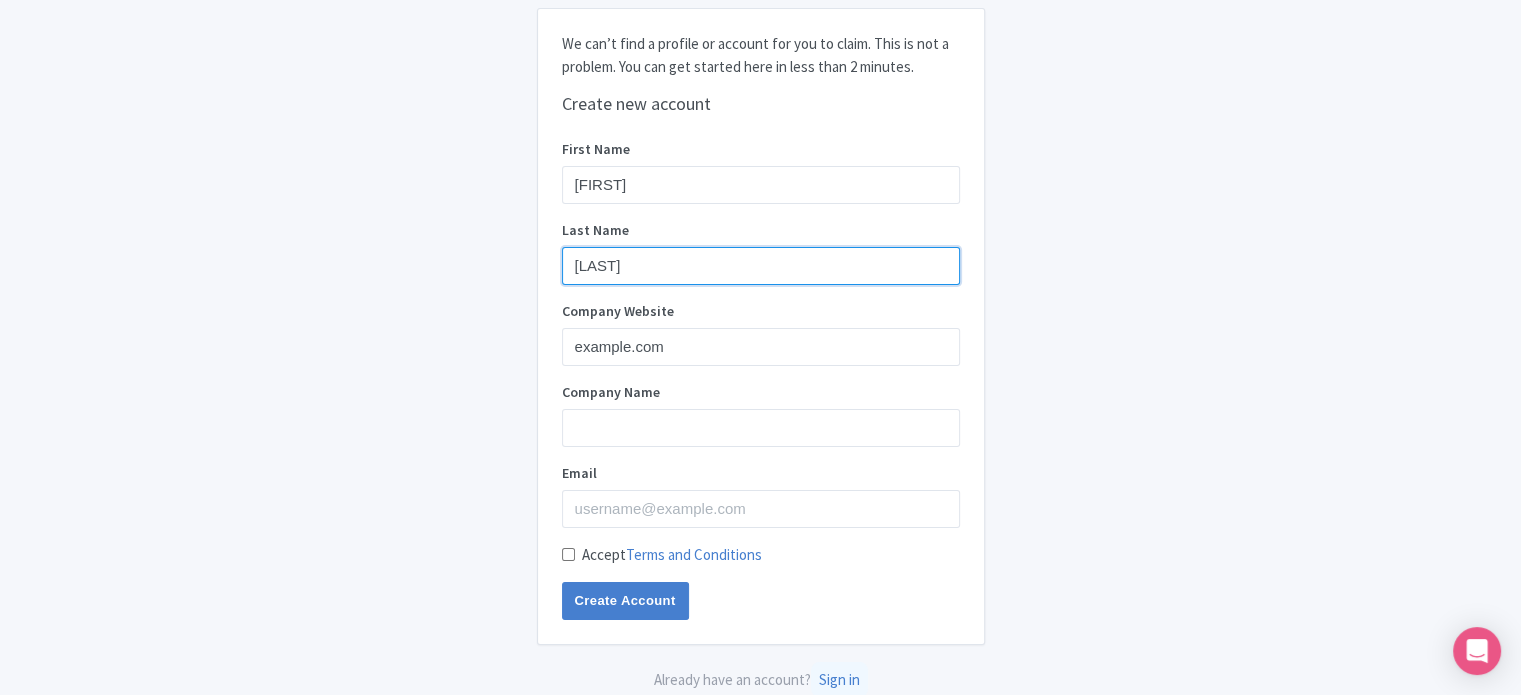 type on "Menon" 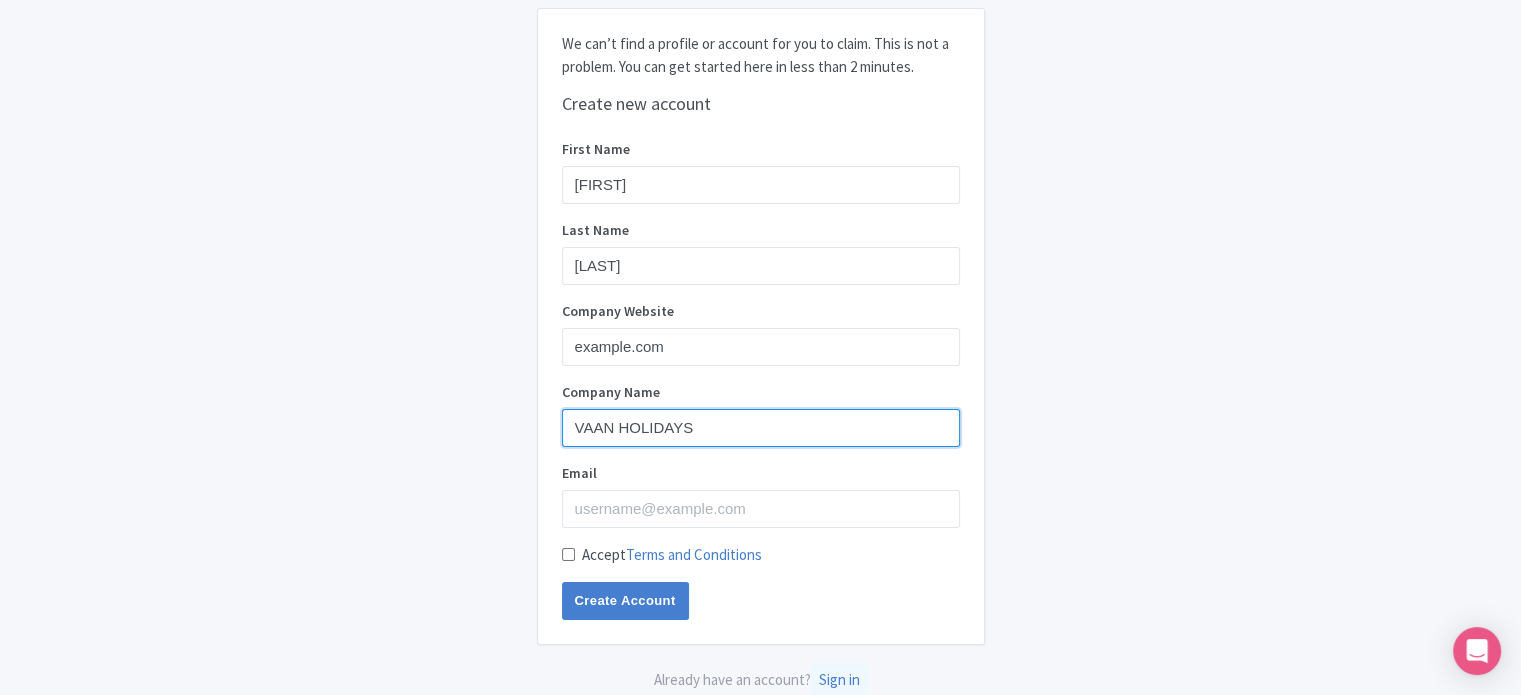 type on "VAAN HOLIDAYS" 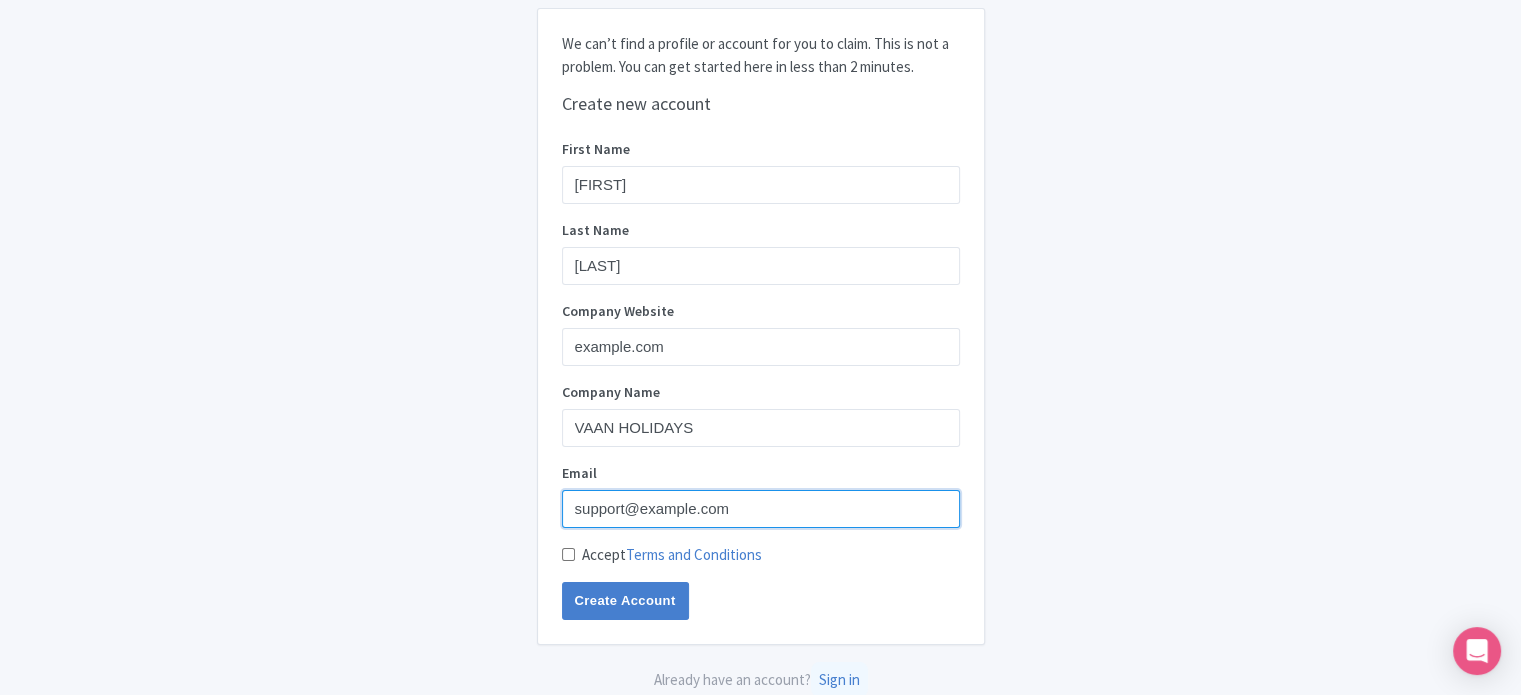 type on "support@vaanholidays.com" 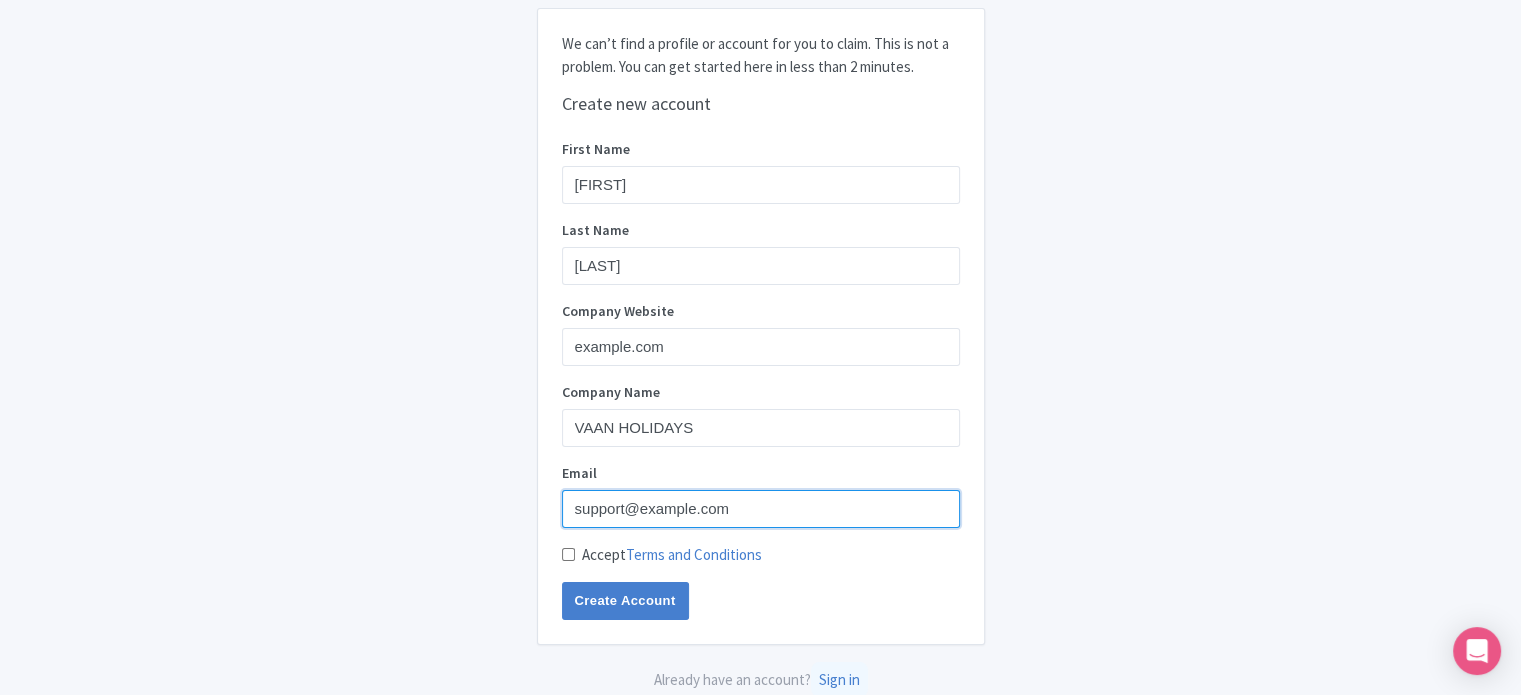 click on "Create Account" at bounding box center [625, 601] 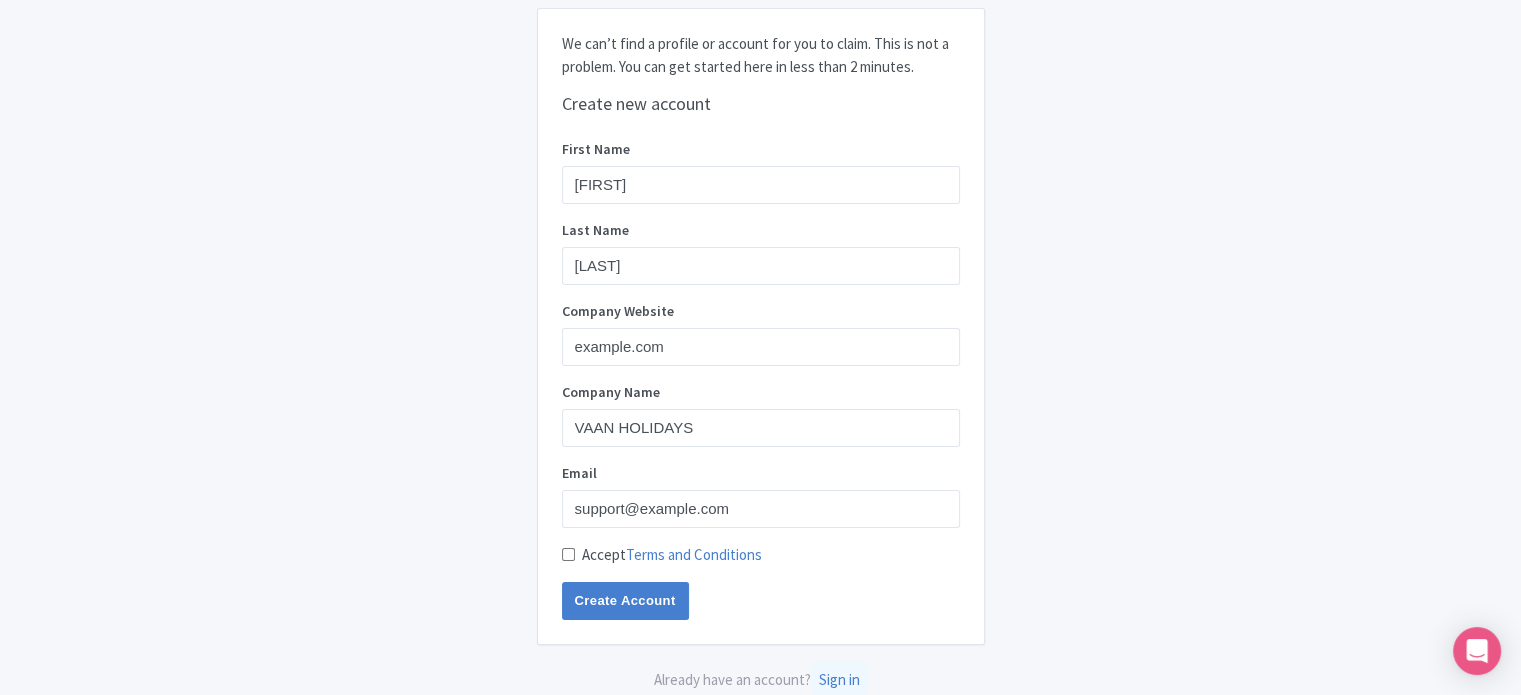 click on "Accept  Terms and Conditions" at bounding box center [568, 554] 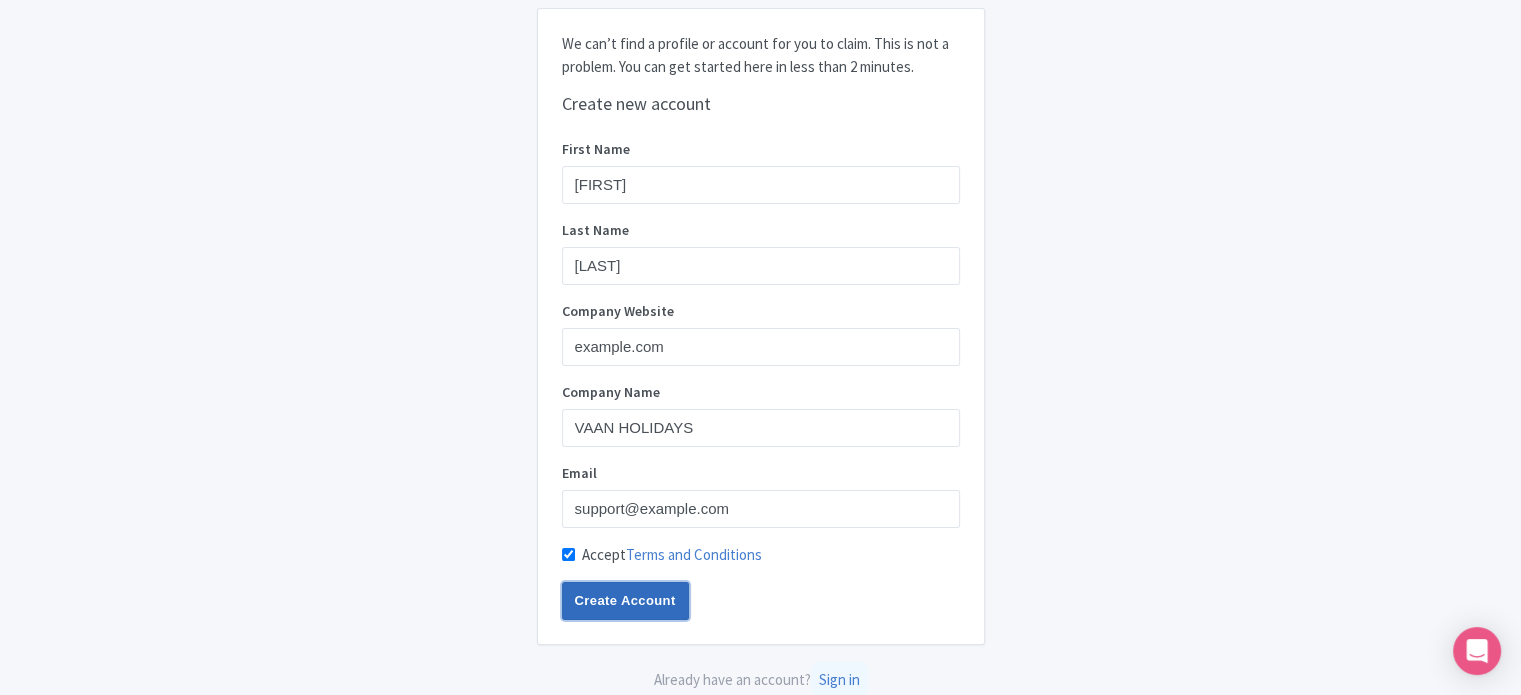 click on "Create Account" at bounding box center [625, 601] 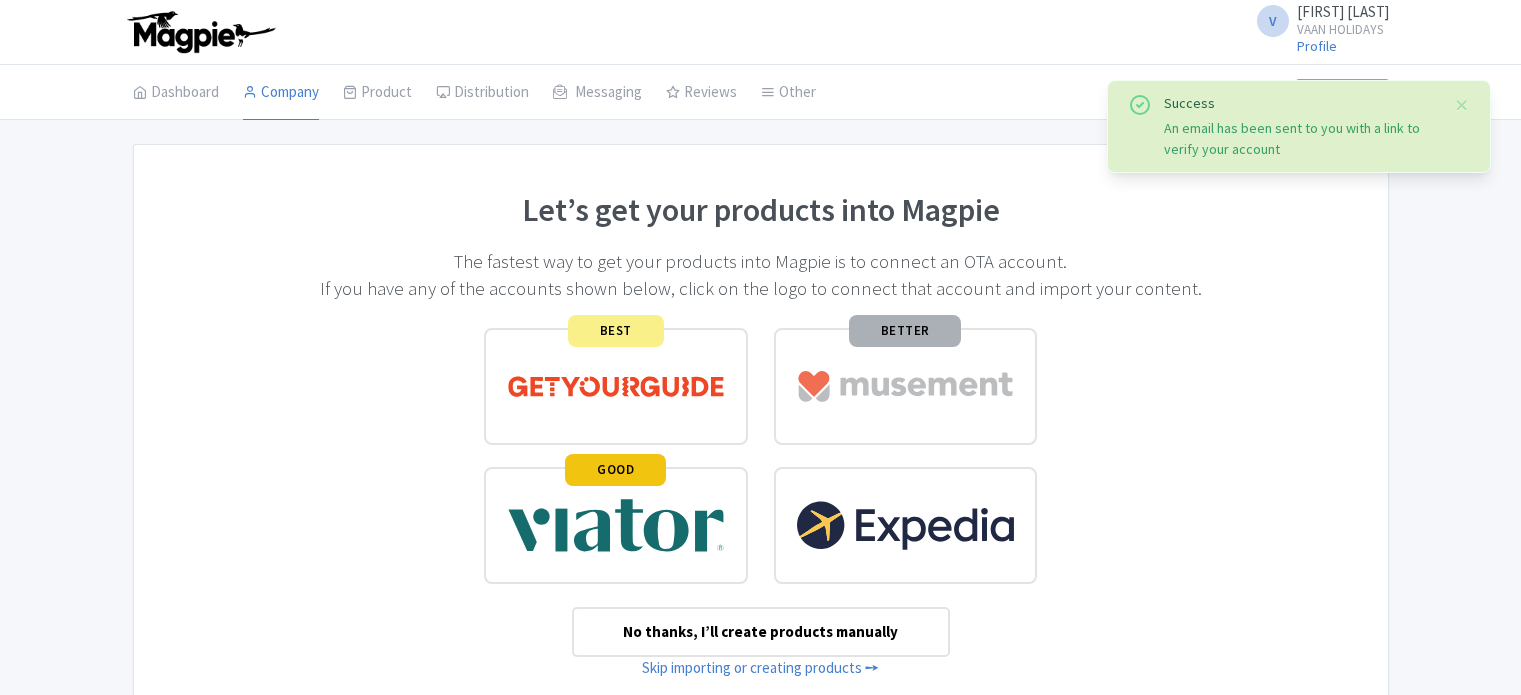 scroll, scrollTop: 0, scrollLeft: 0, axis: both 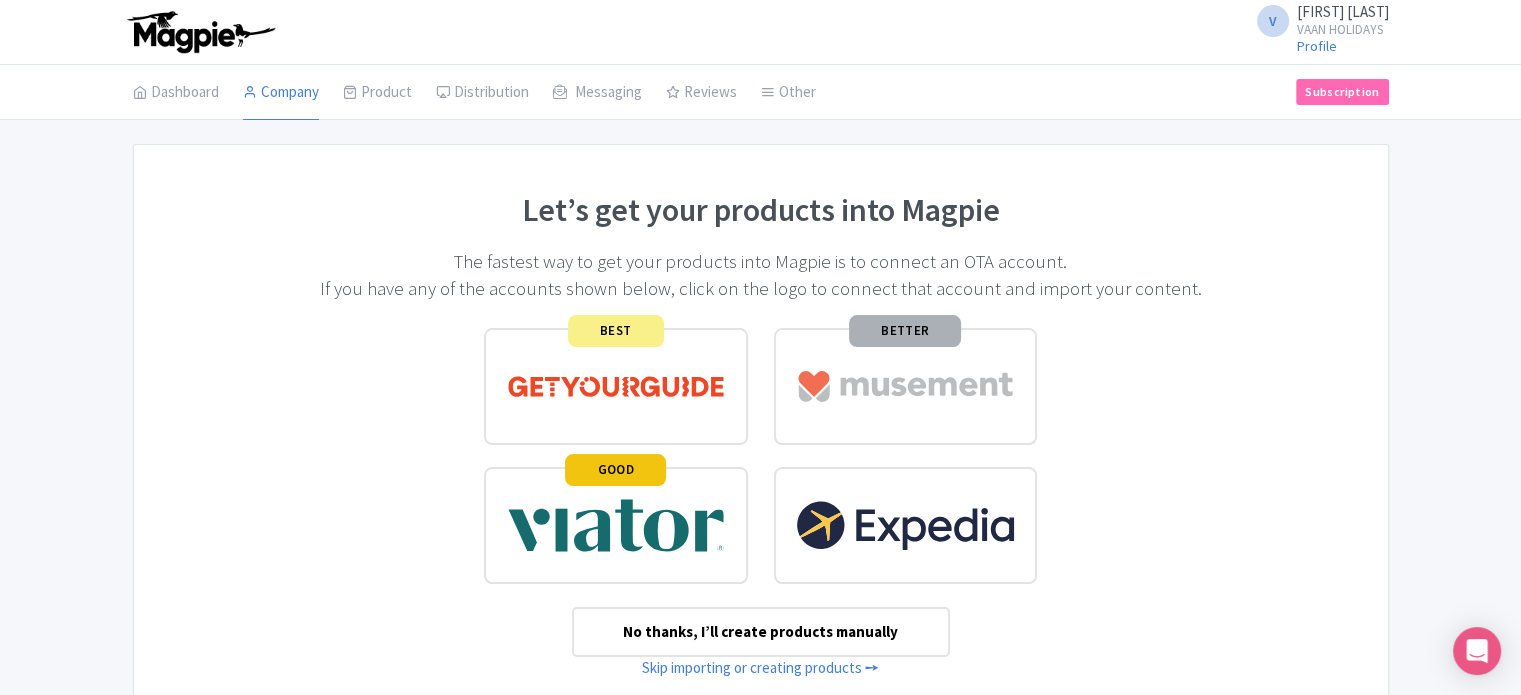 click at bounding box center (616, 386) 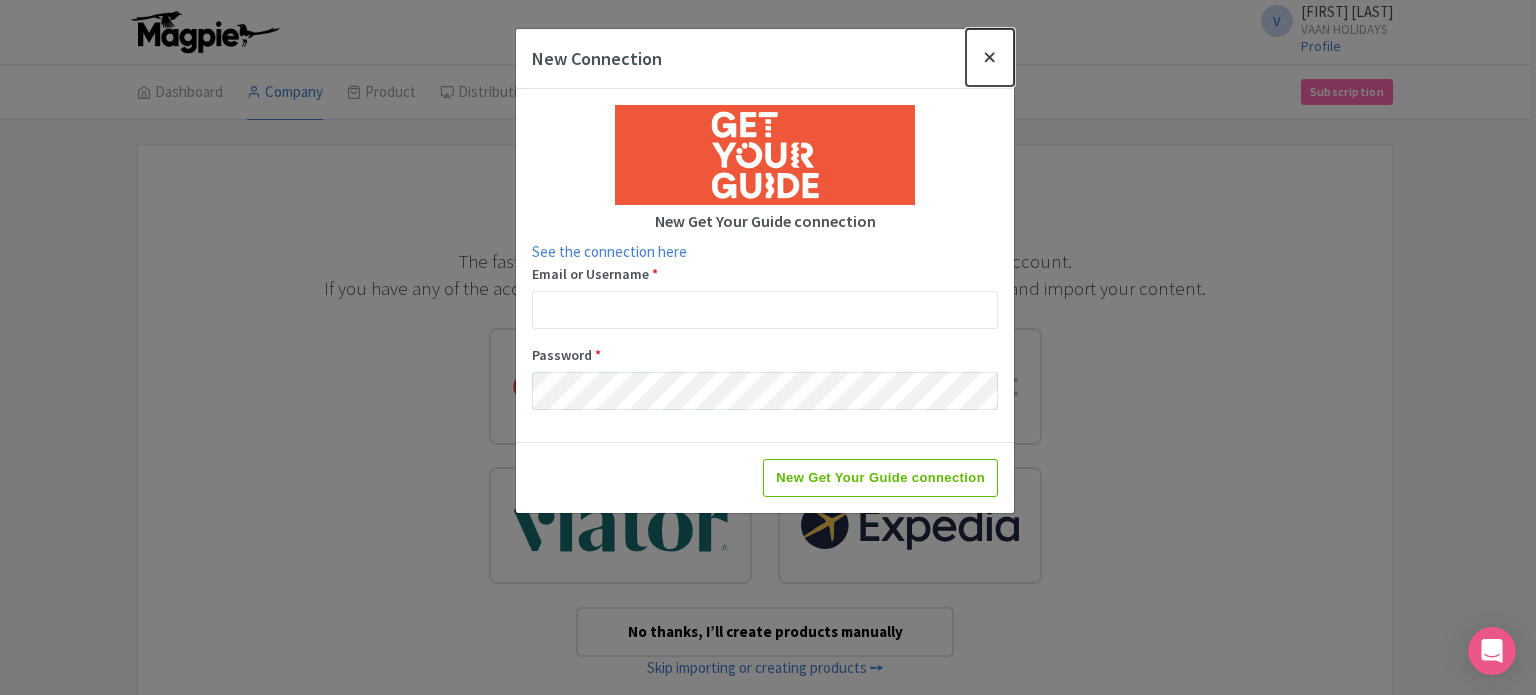 click at bounding box center [990, 57] 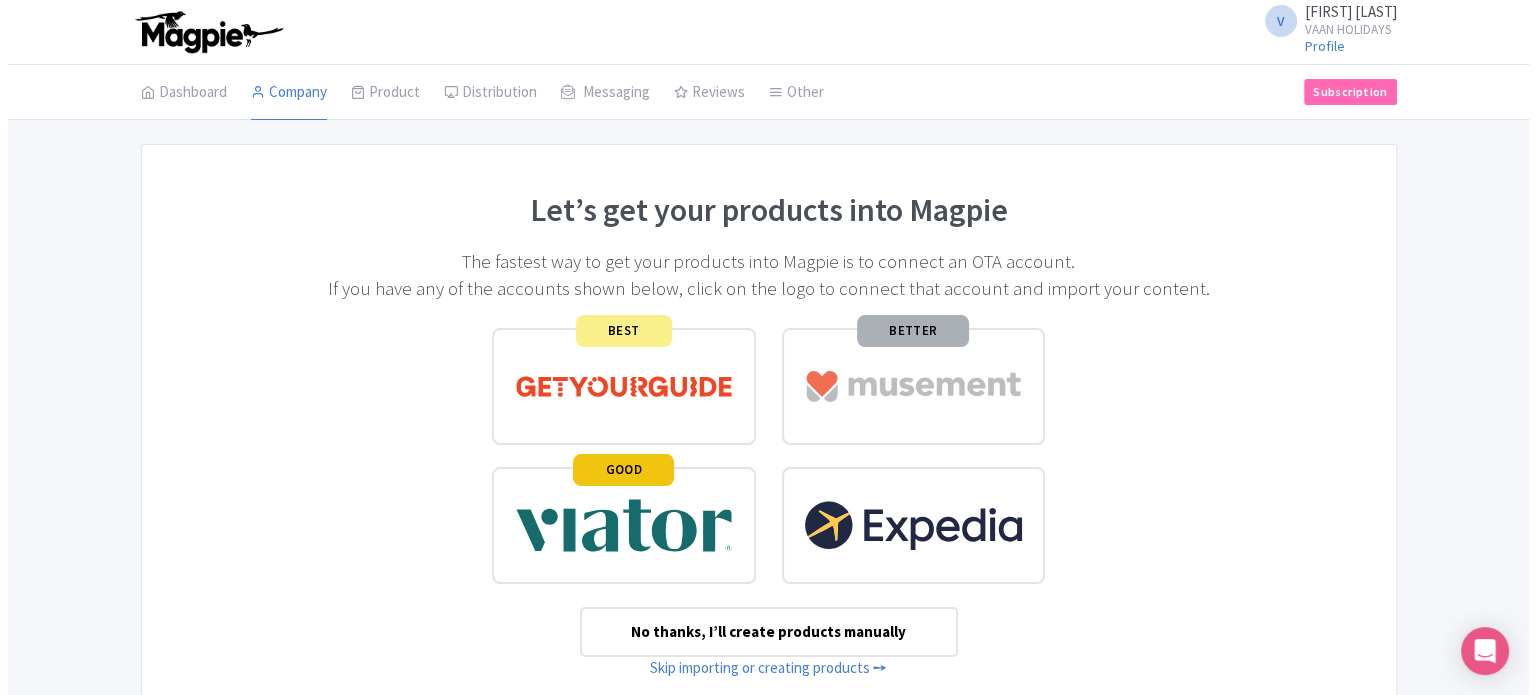 scroll, scrollTop: 132, scrollLeft: 0, axis: vertical 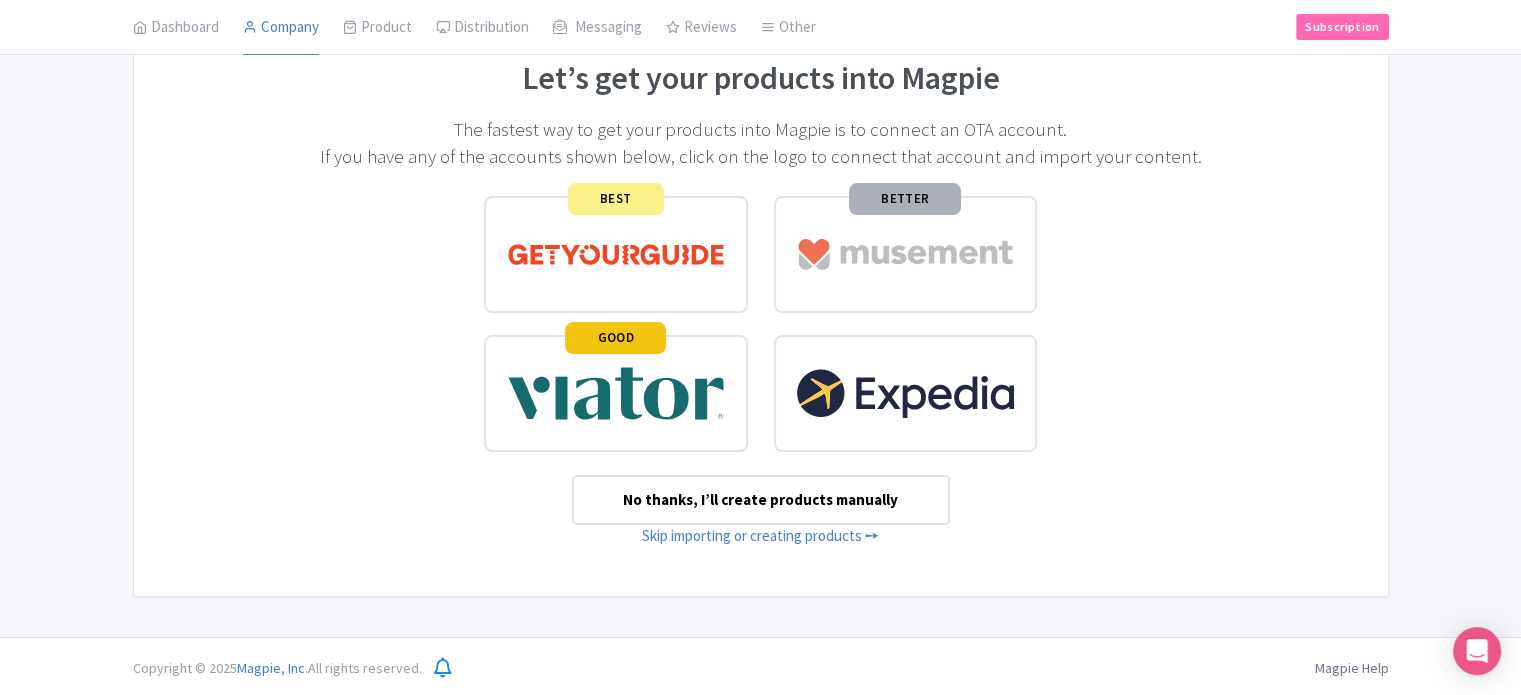 click at bounding box center [616, 254] 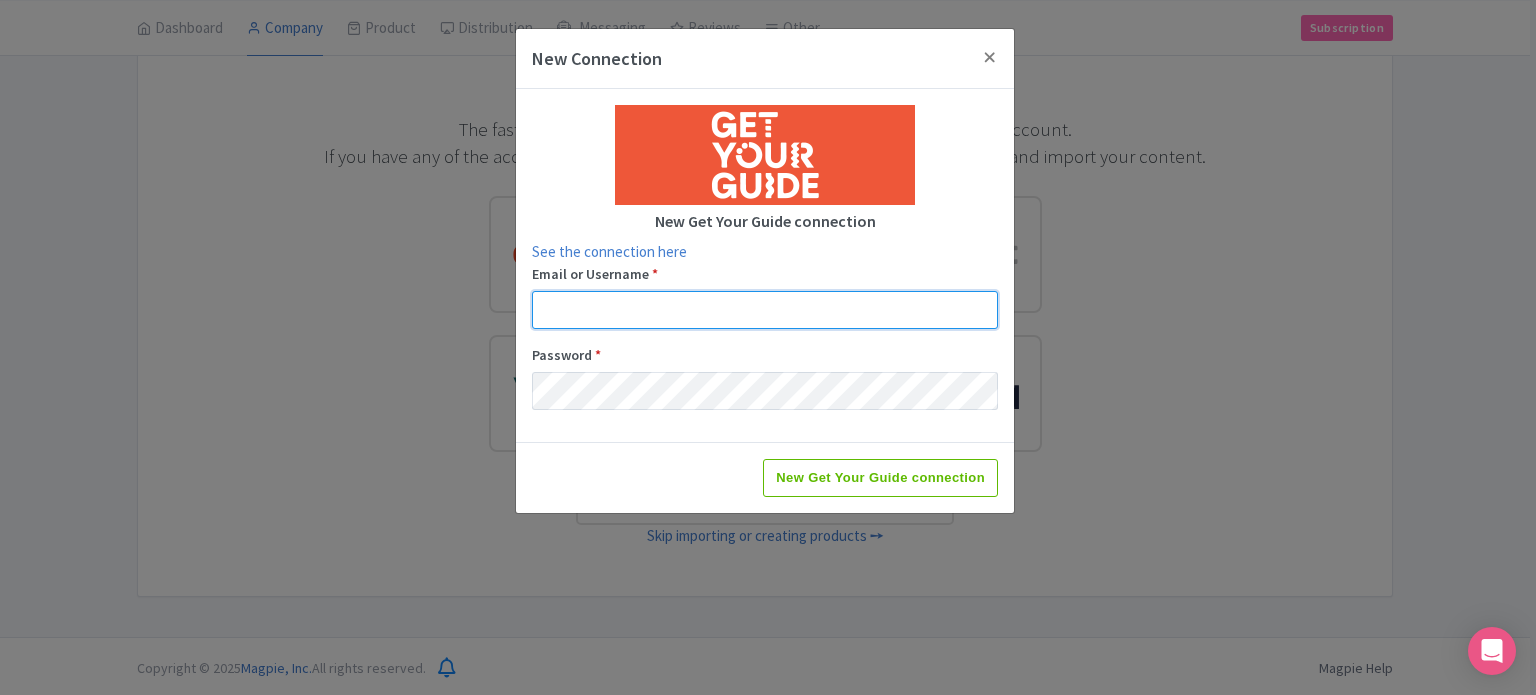 click on "Email or Username   *" at bounding box center [765, 310] 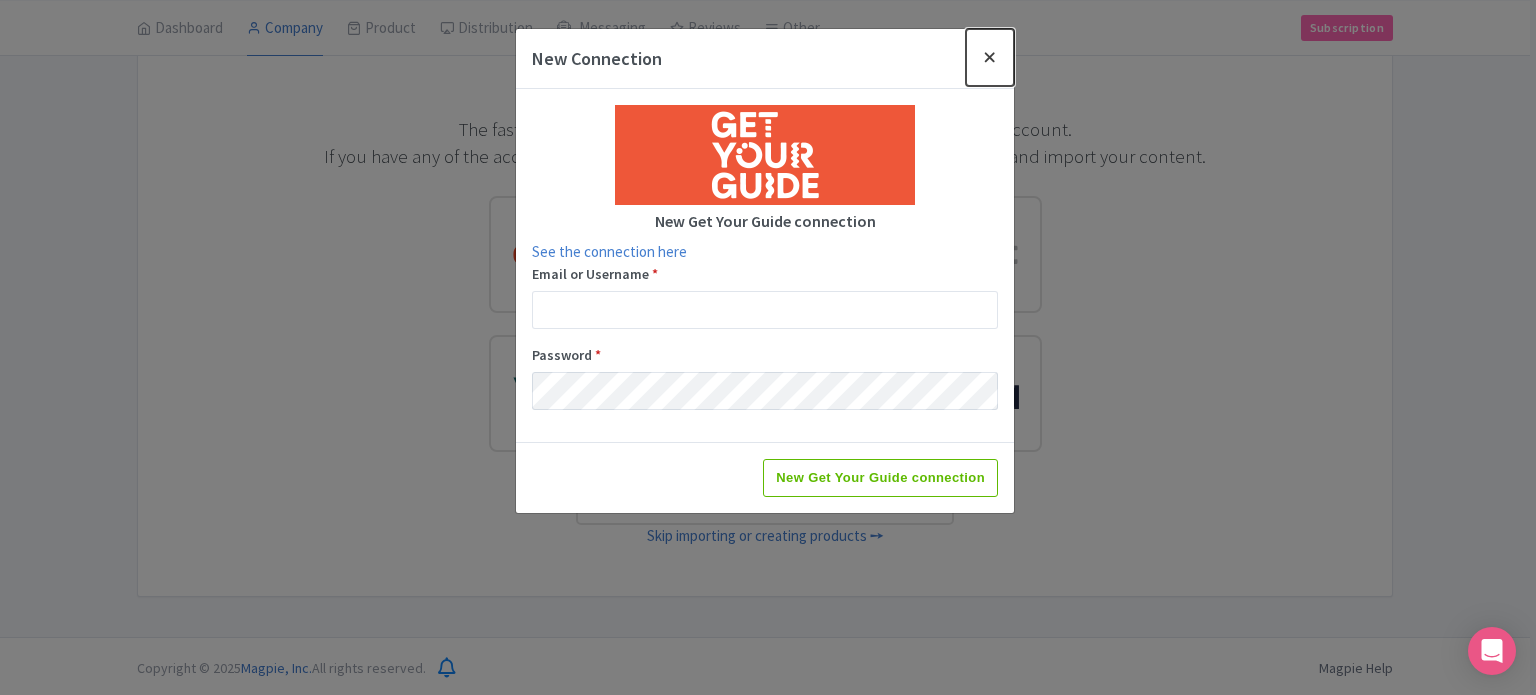 click at bounding box center [990, 57] 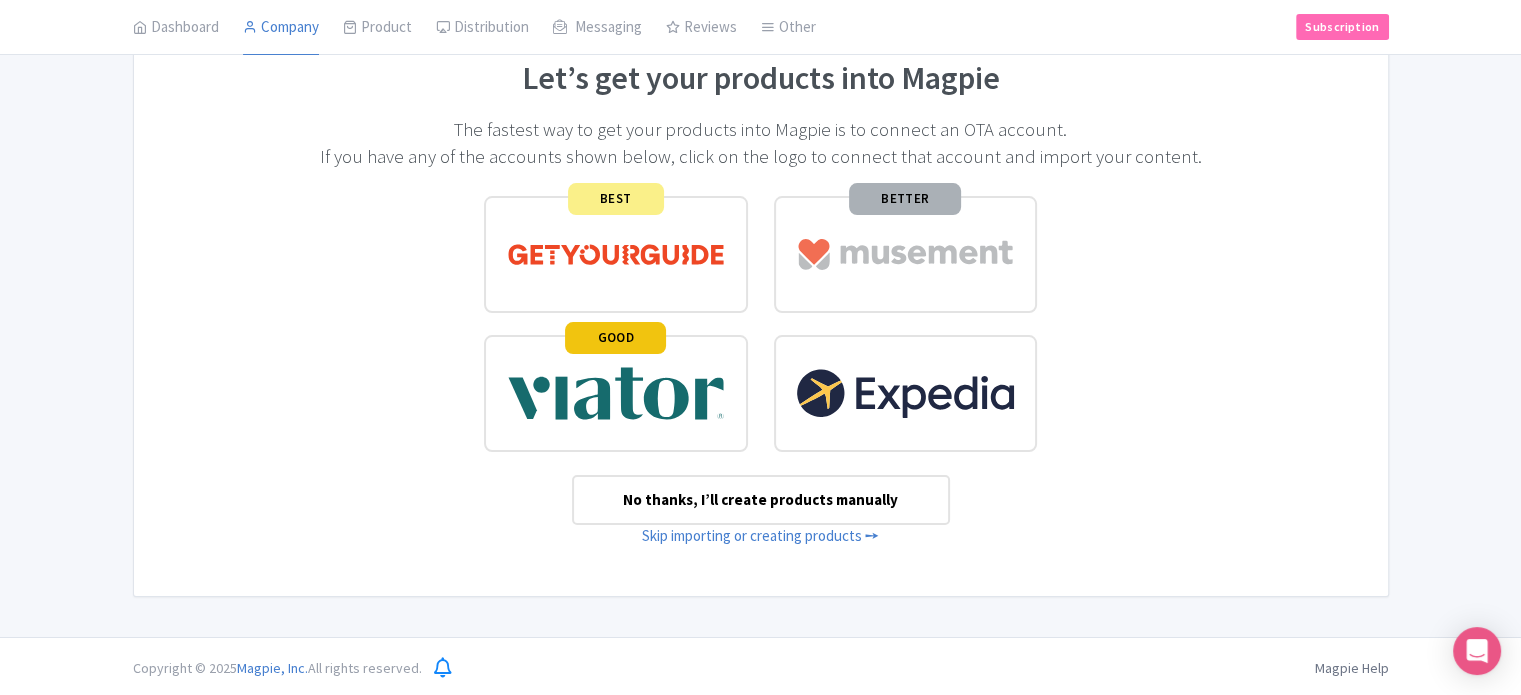 click at bounding box center (906, 393) 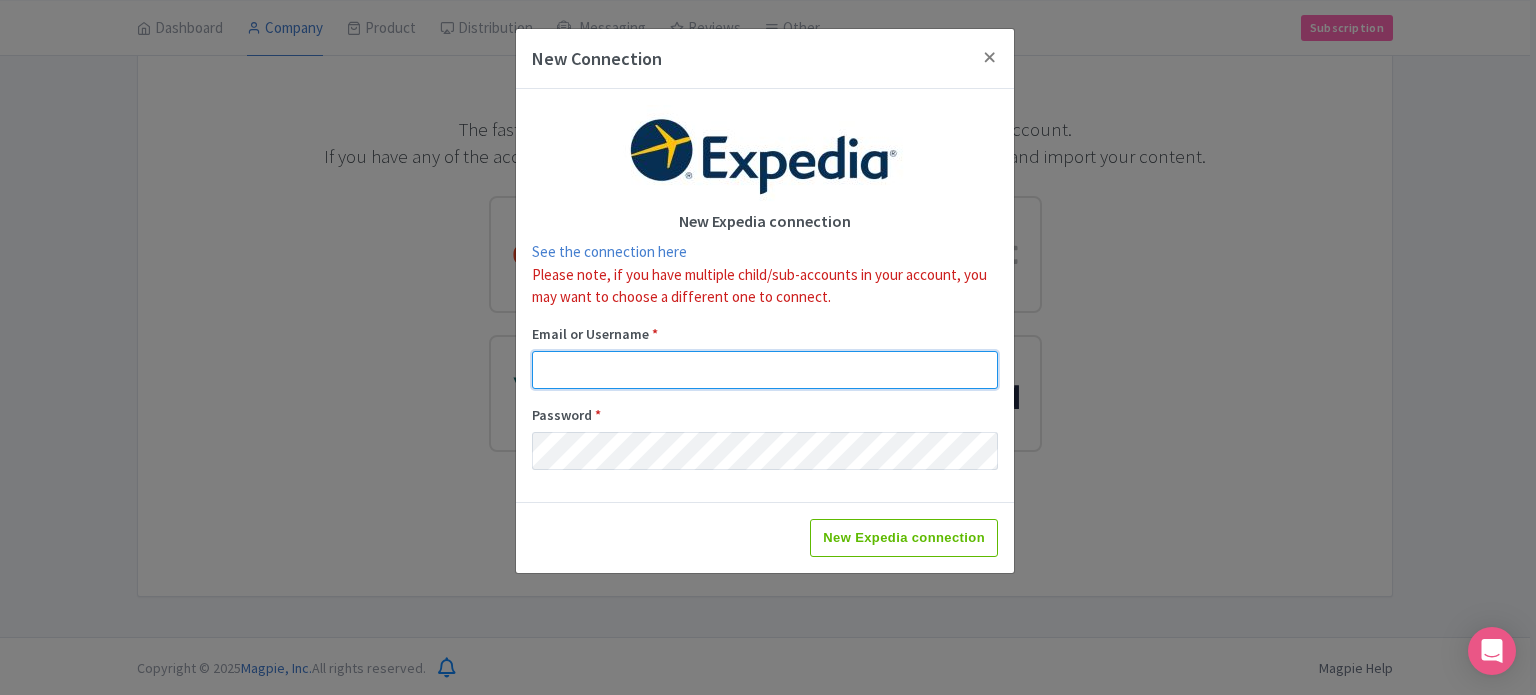 click on "Email or Username   *" at bounding box center [765, 370] 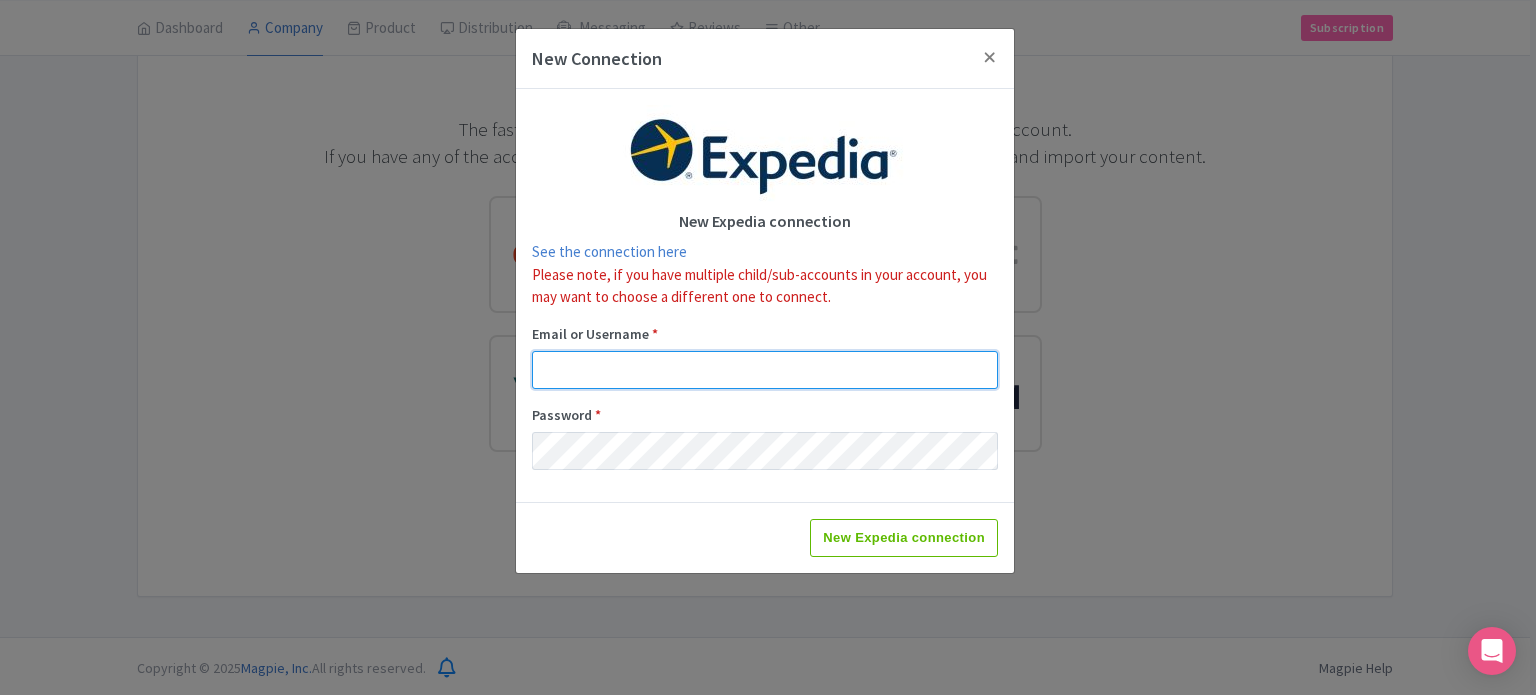 click on "Email or Username   *" at bounding box center [765, 370] 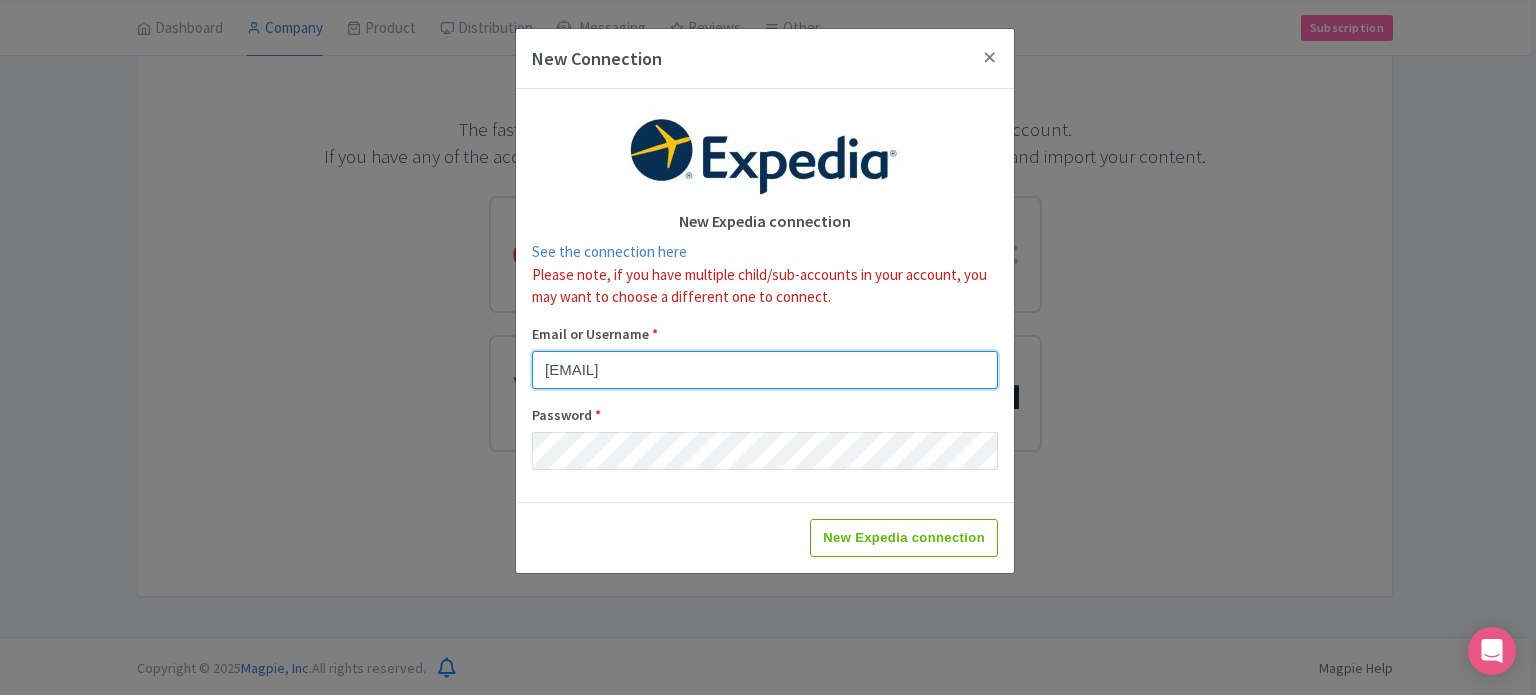 type on "hotvix2020@gmail.com" 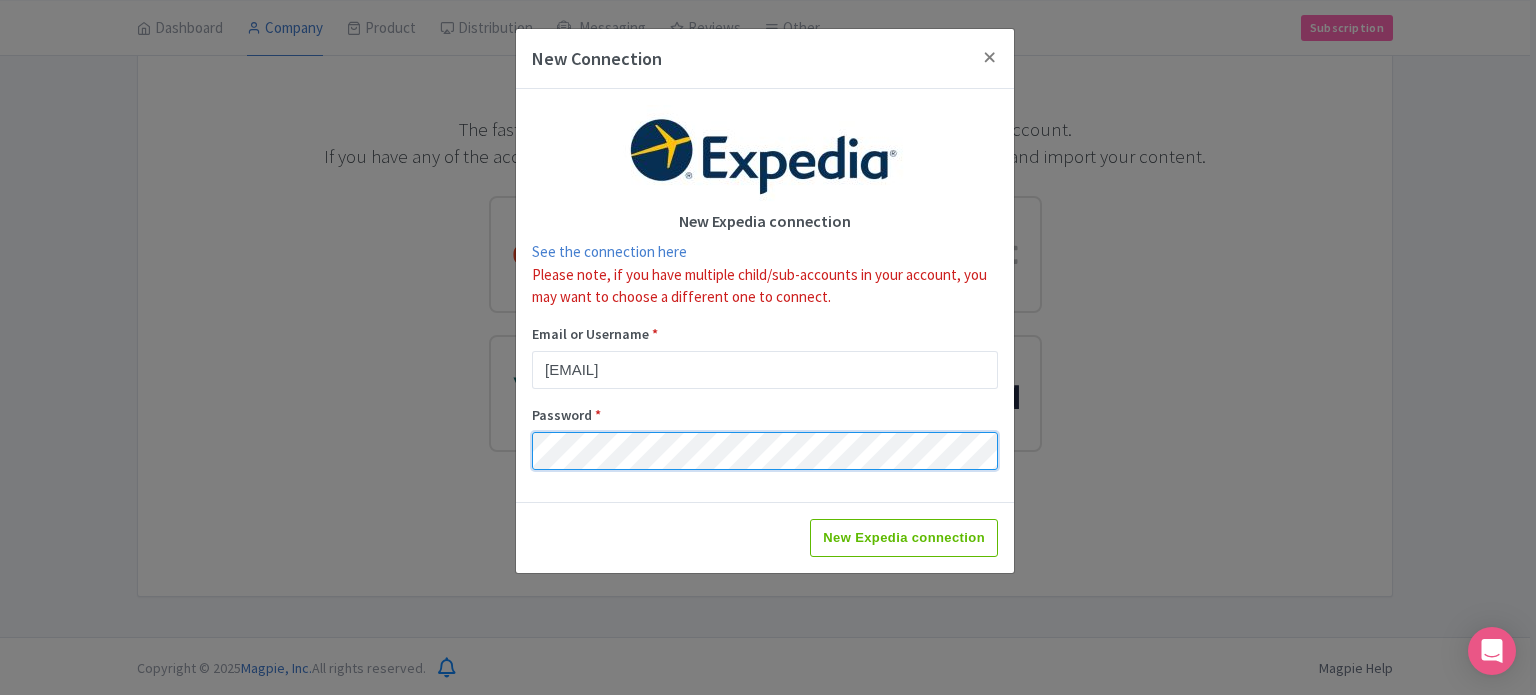 click on "New Expedia connection" at bounding box center (904, 538) 